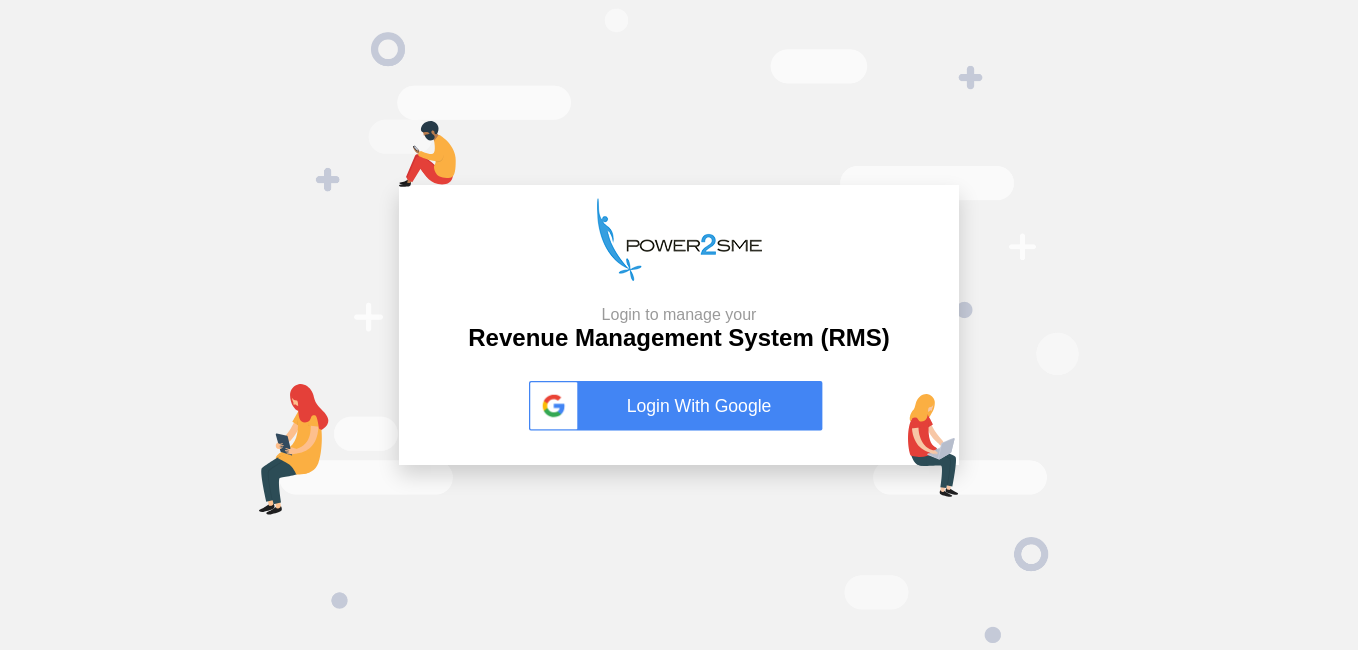 scroll, scrollTop: 0, scrollLeft: 0, axis: both 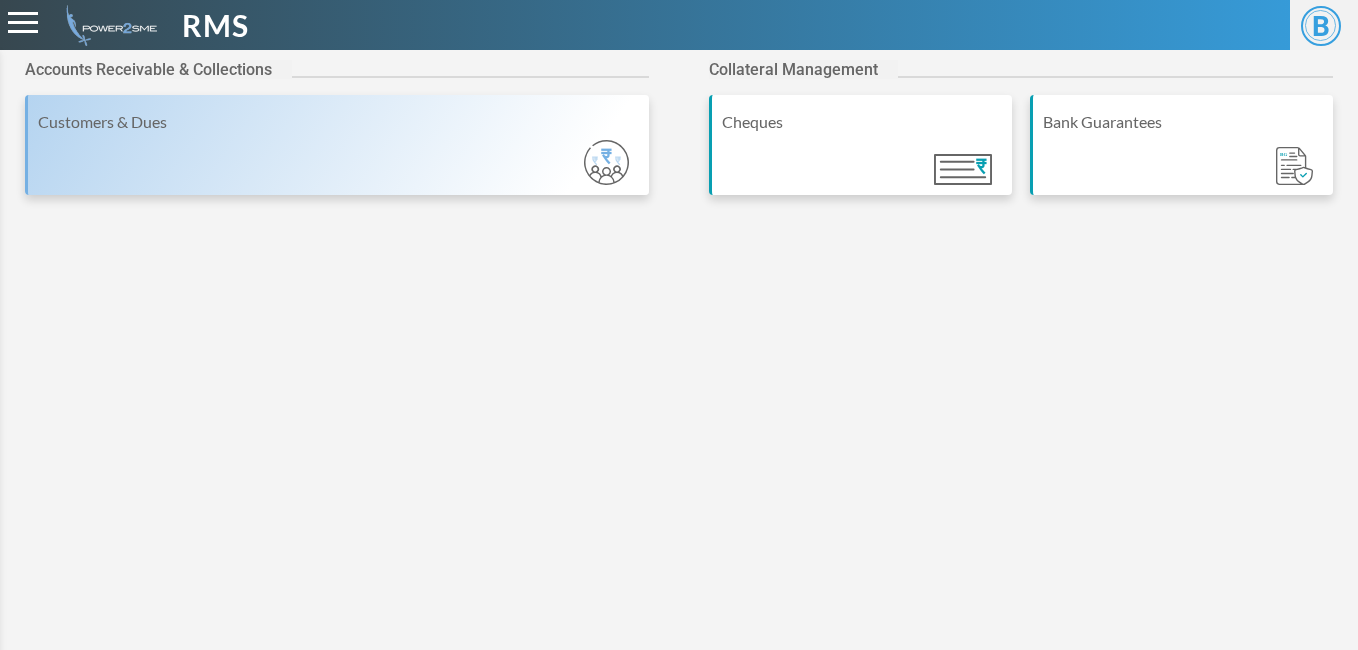 click on "Customers & Dues" at bounding box center (337, 145) 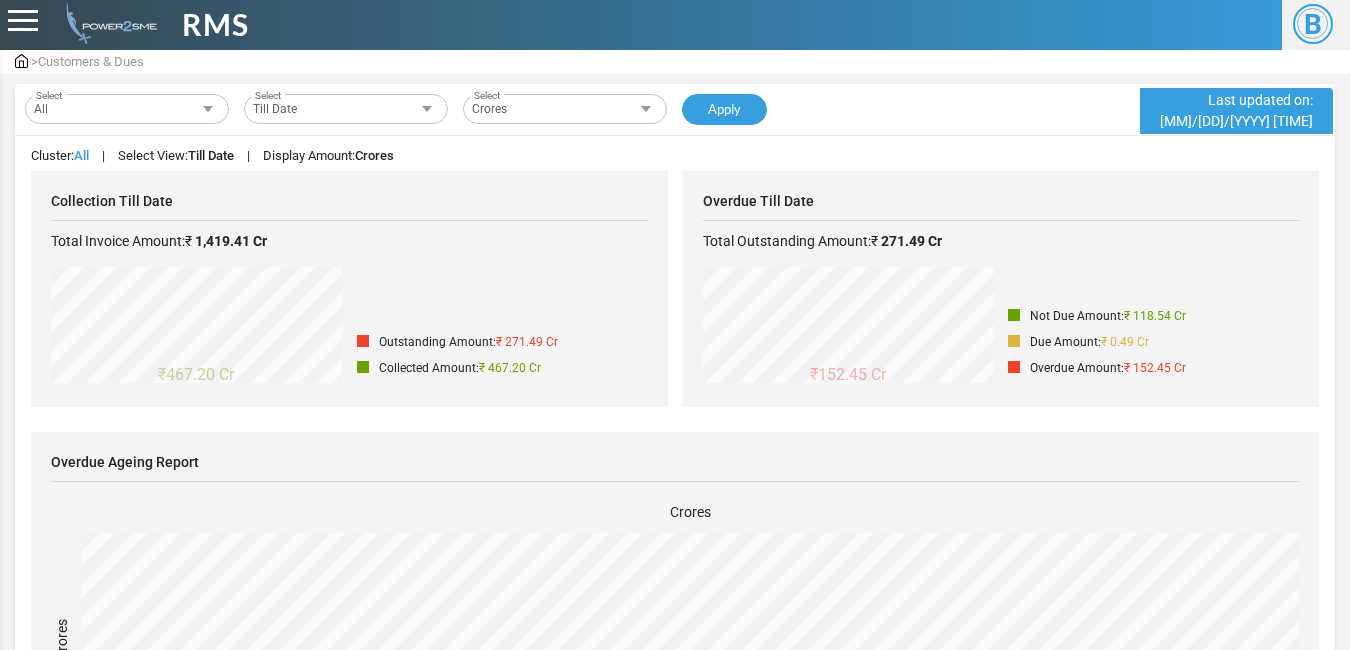 scroll, scrollTop: 0, scrollLeft: 0, axis: both 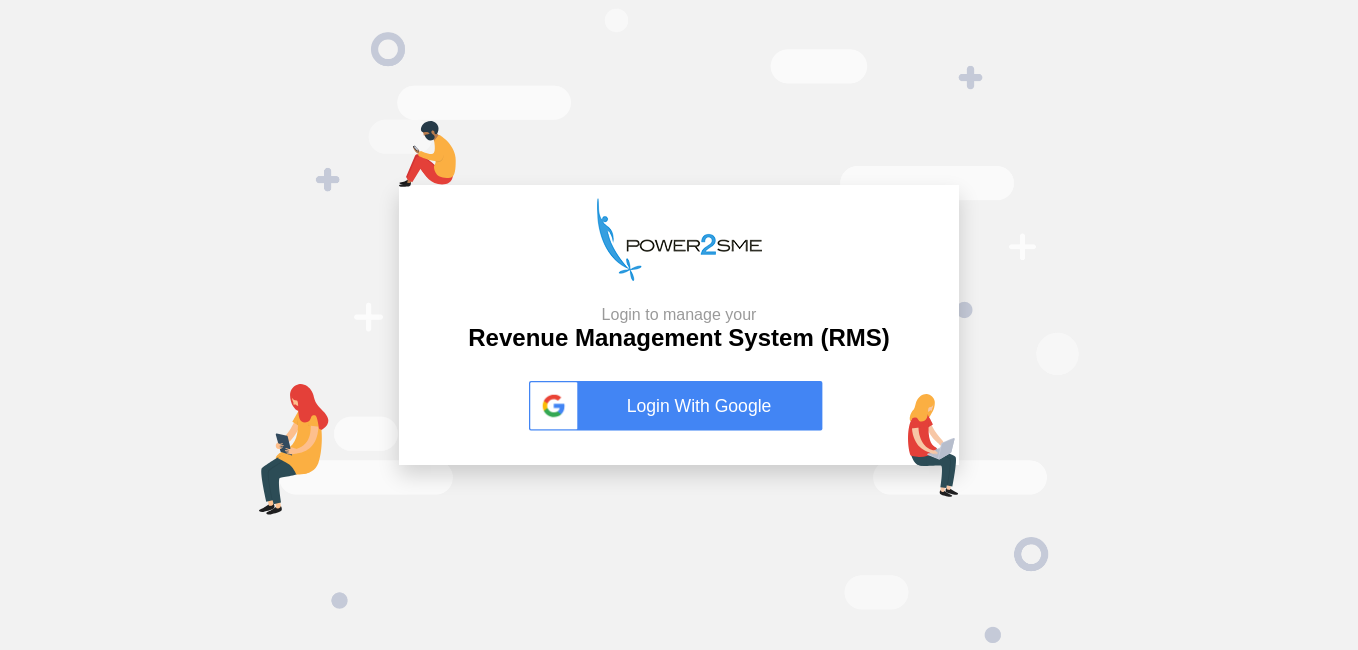 click on "Login With Google" at bounding box center (679, 406) 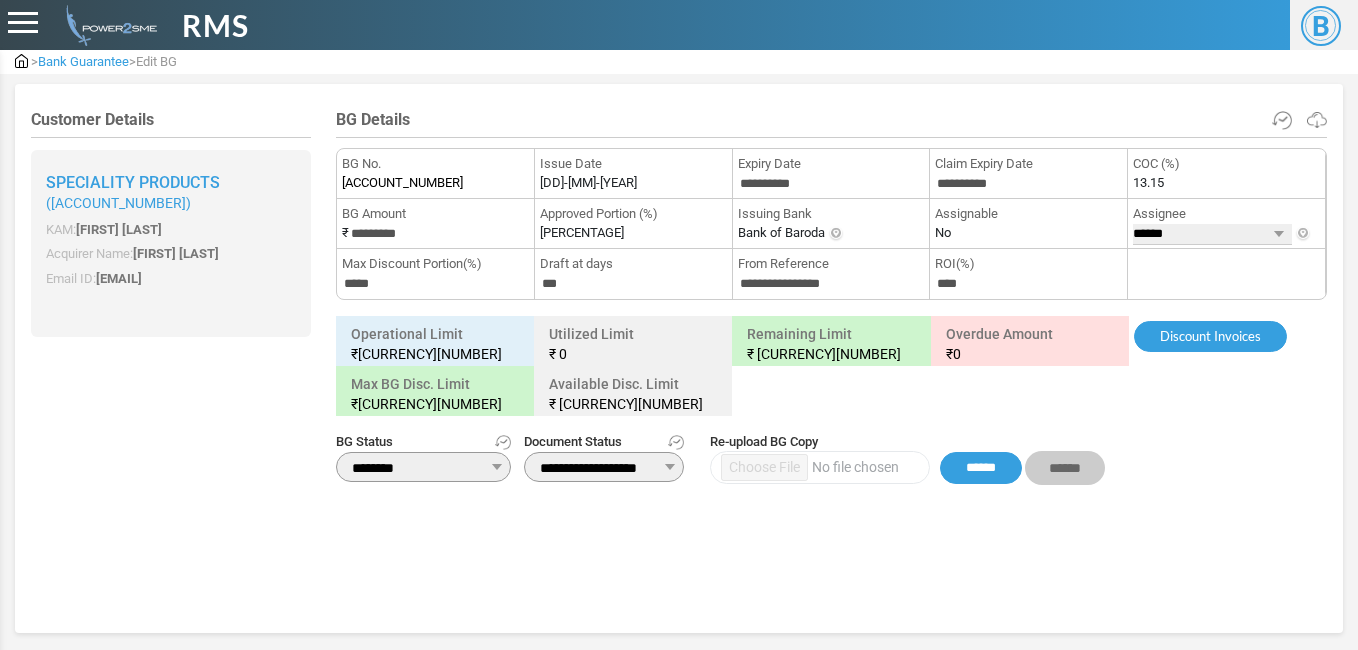 scroll, scrollTop: 0, scrollLeft: 0, axis: both 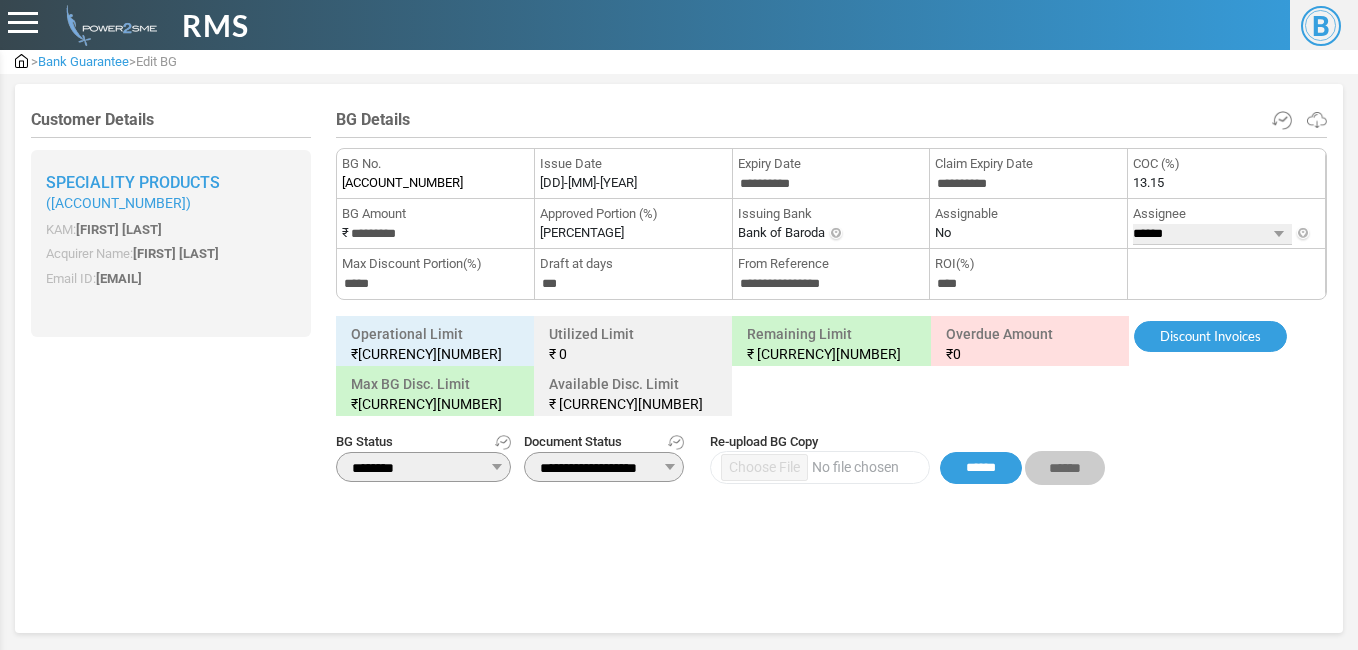 click on "**********" at bounding box center (604, 467) 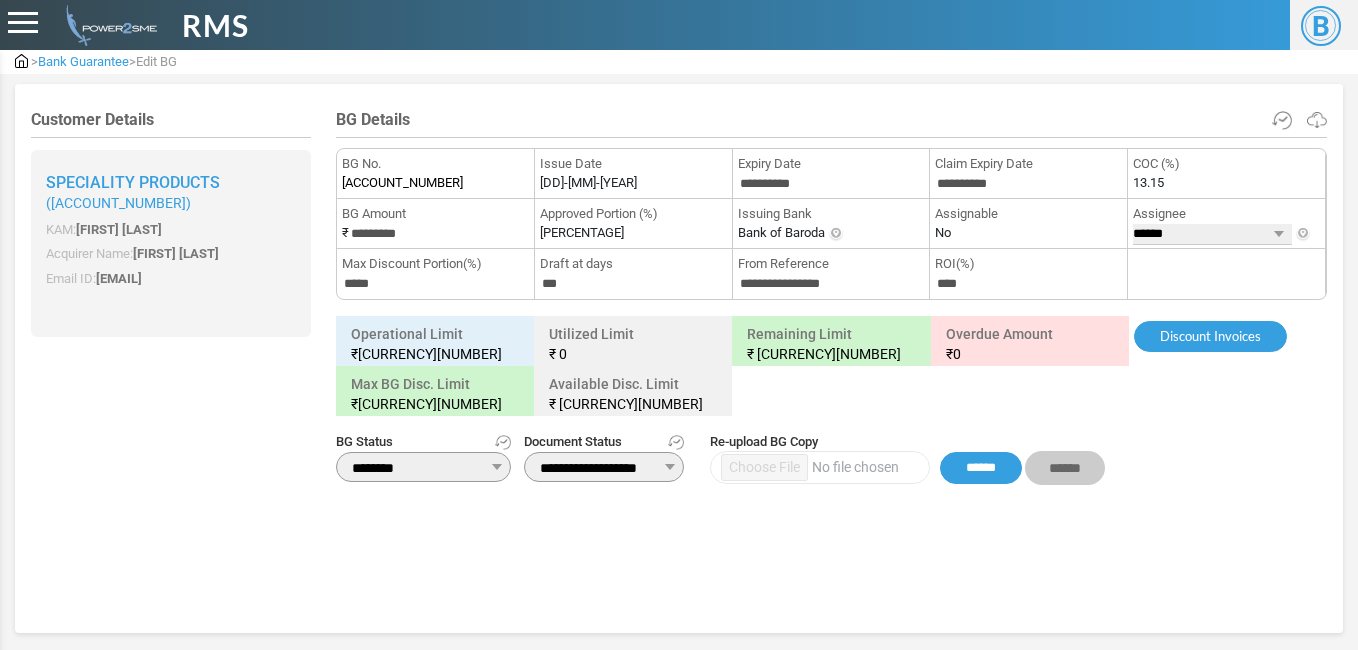 select on "**" 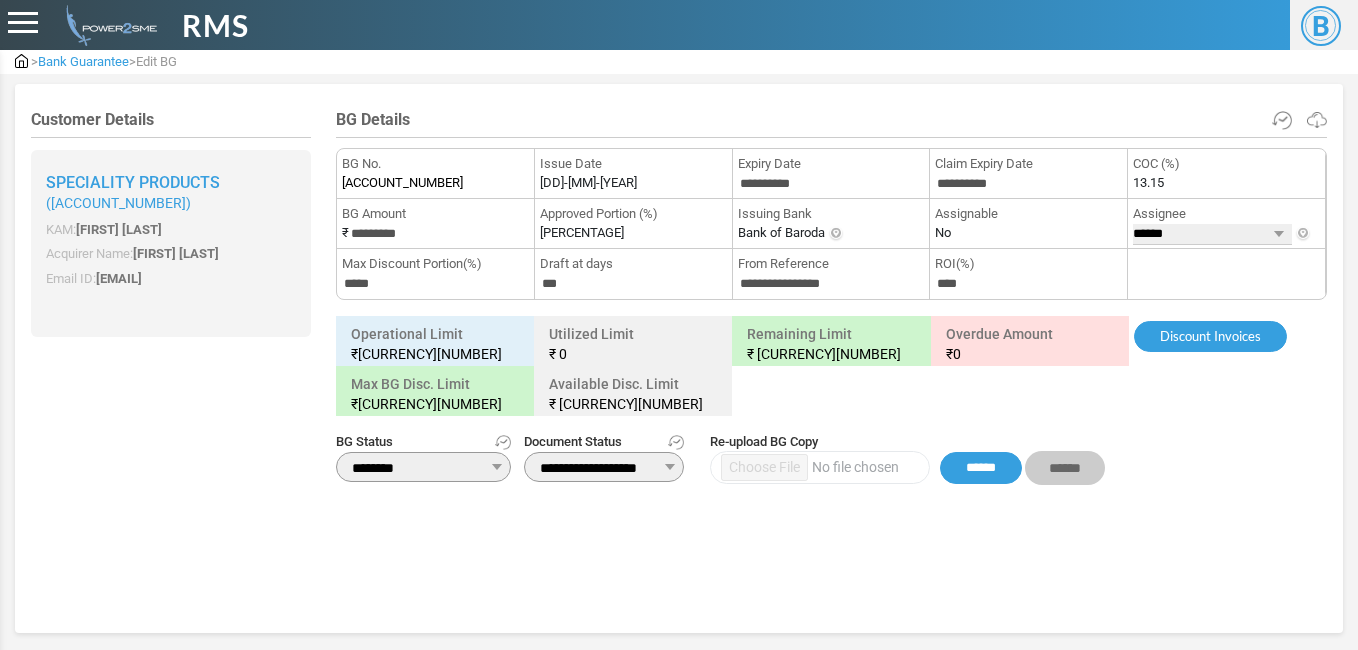 click on "**********" at bounding box center [604, 467] 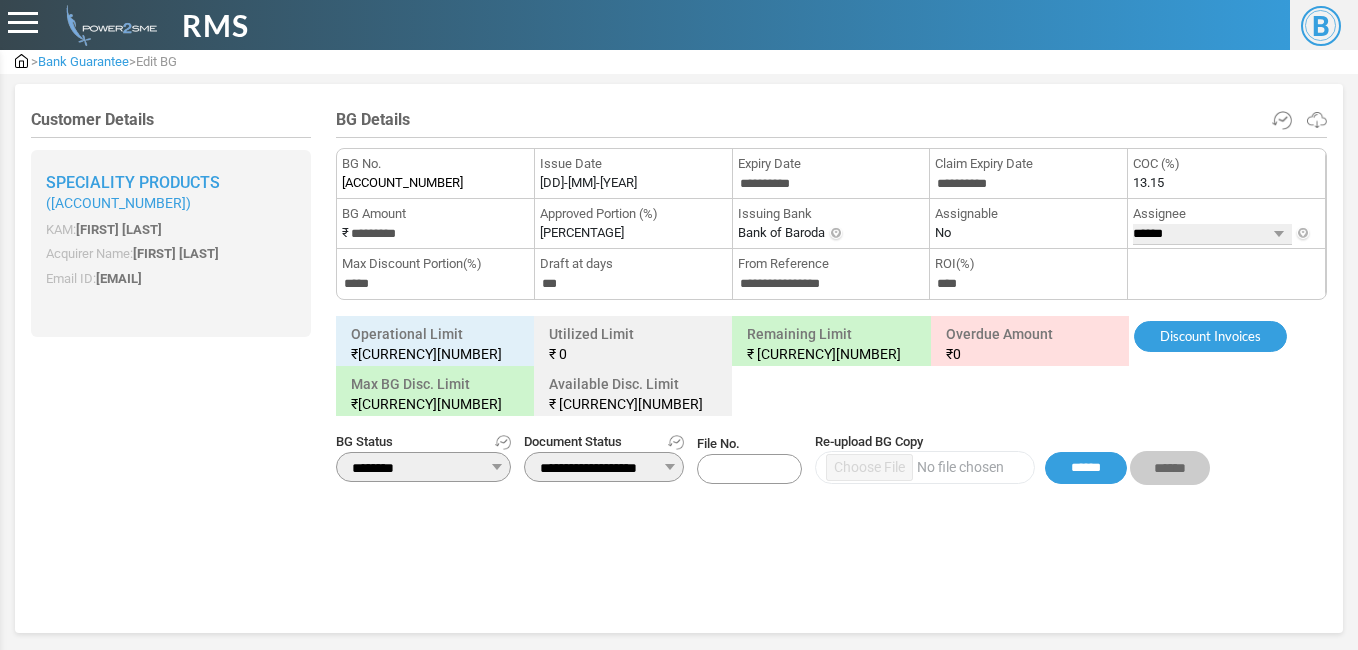 click on "**********" at bounding box center (604, 467) 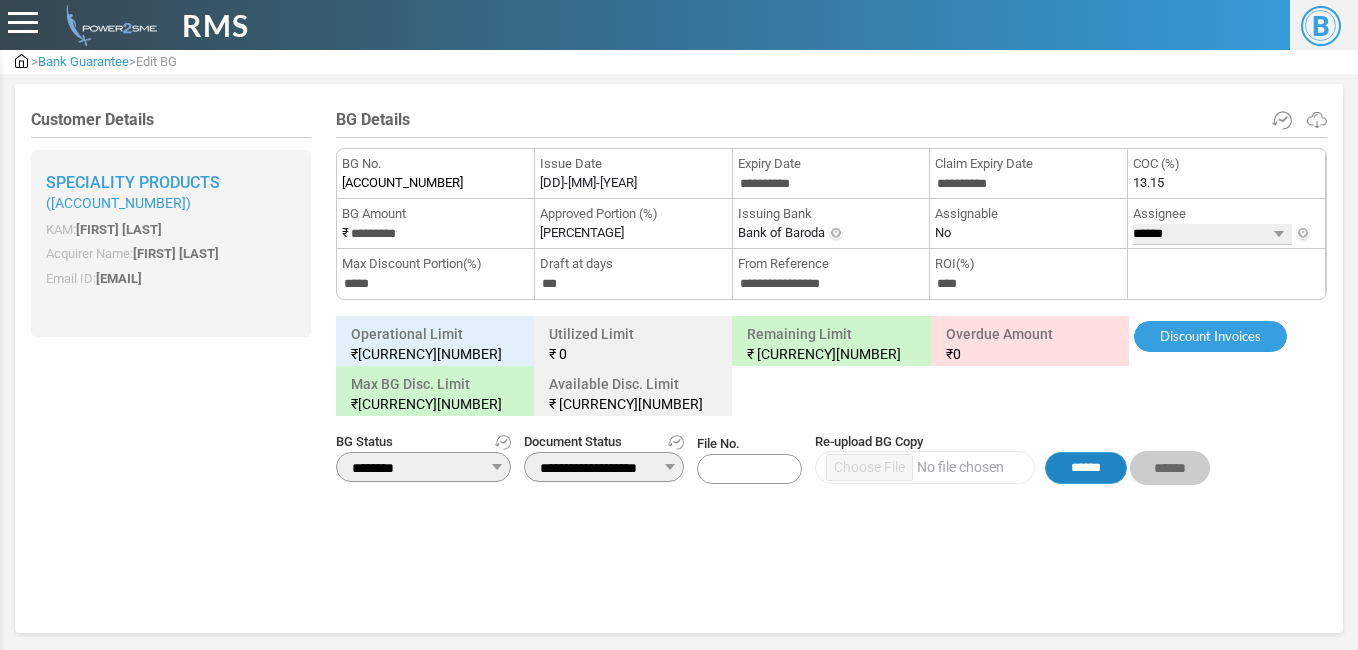 click on "******" at bounding box center (1086, 468) 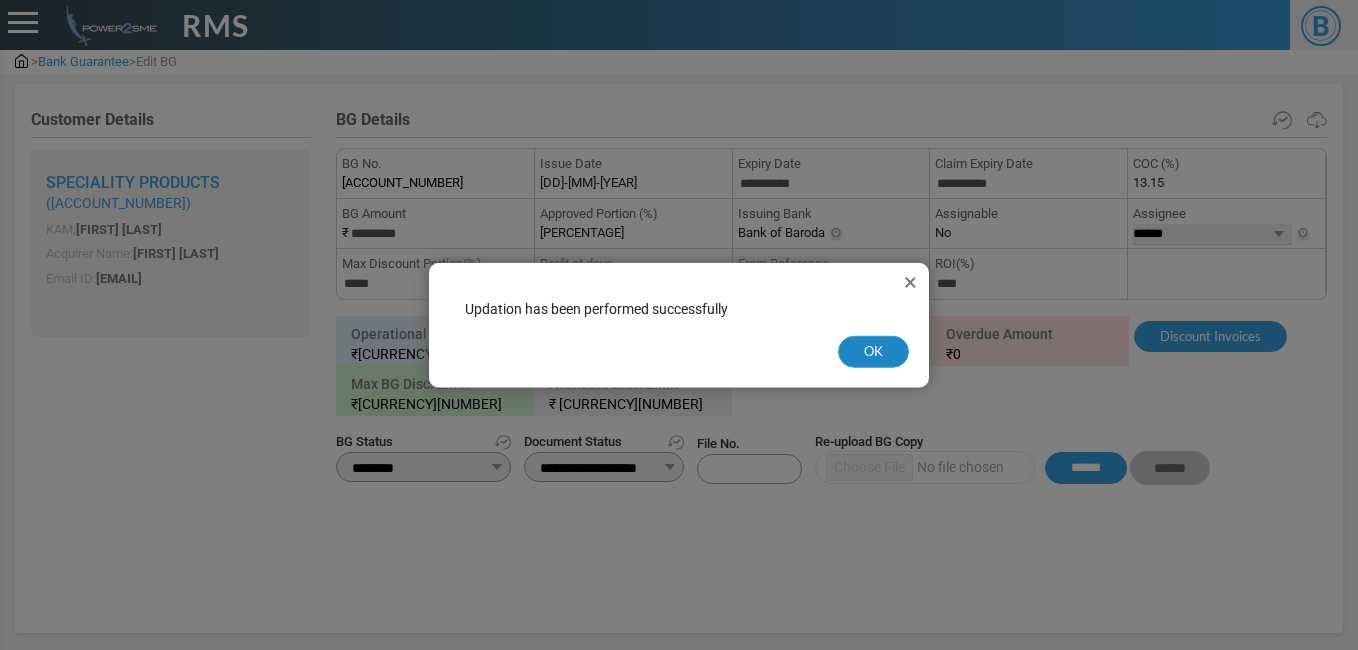 click on "OK" at bounding box center (873, 352) 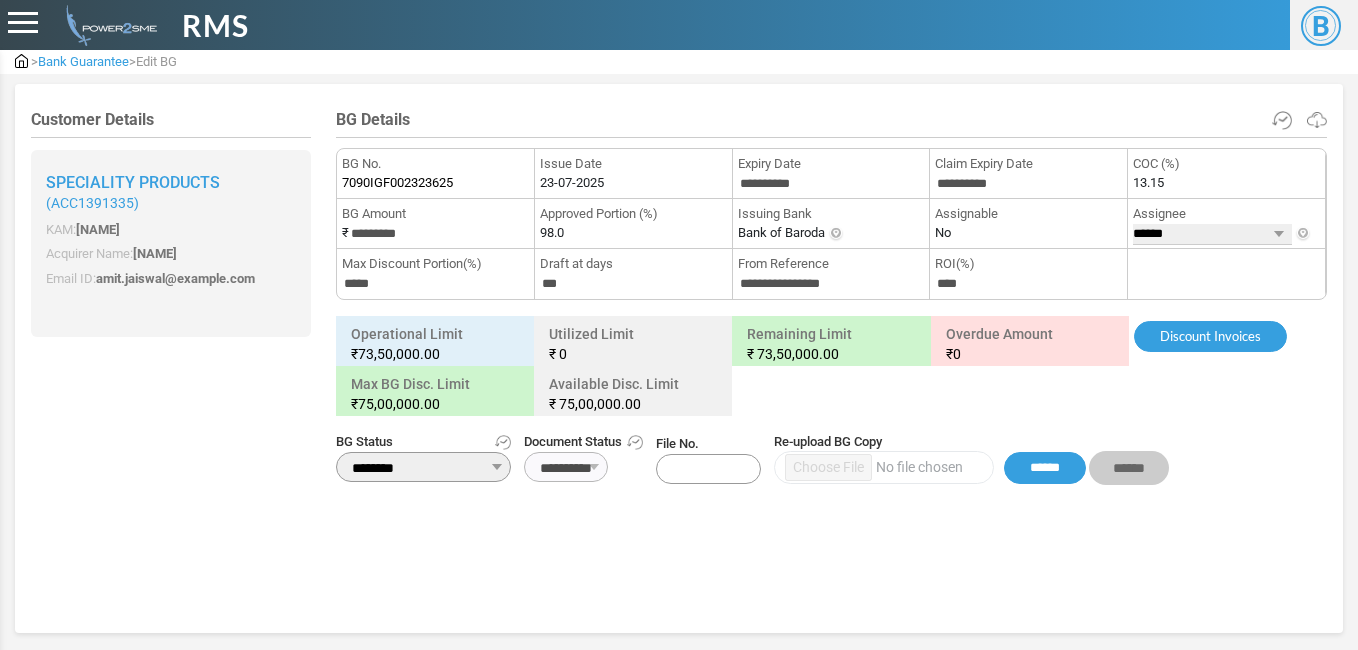 scroll, scrollTop: 0, scrollLeft: 0, axis: both 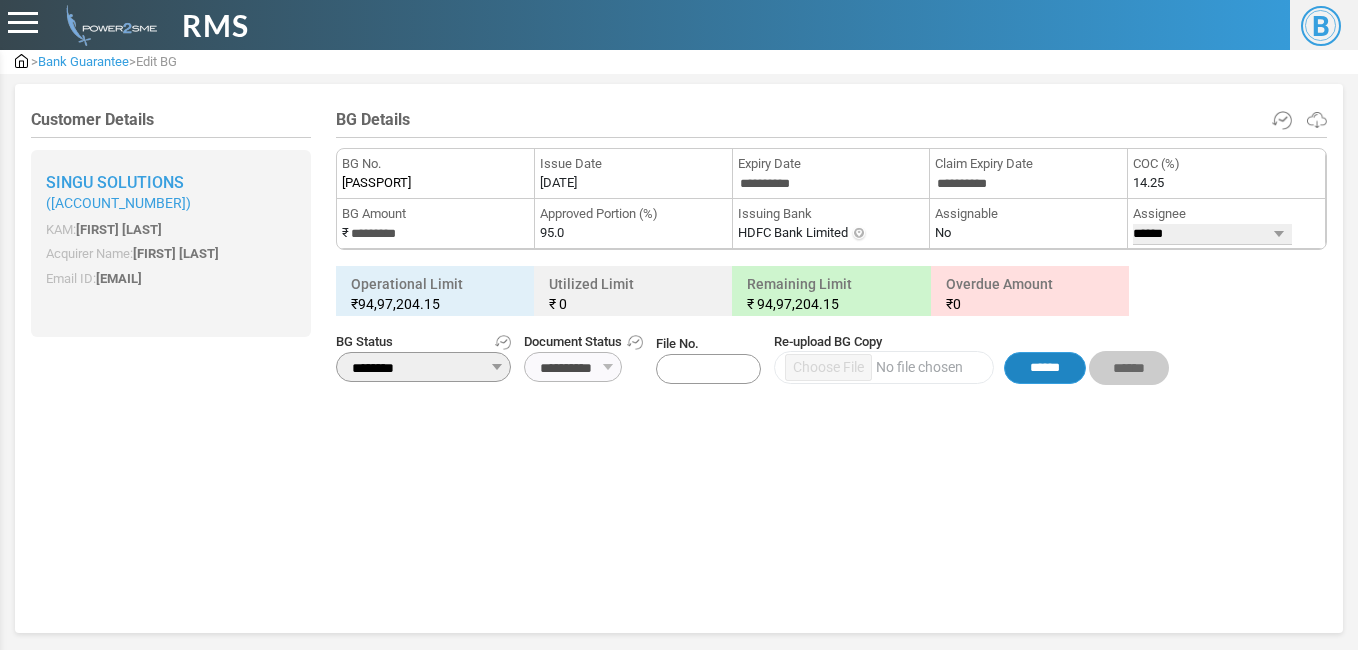 click on "******" at bounding box center (1045, 368) 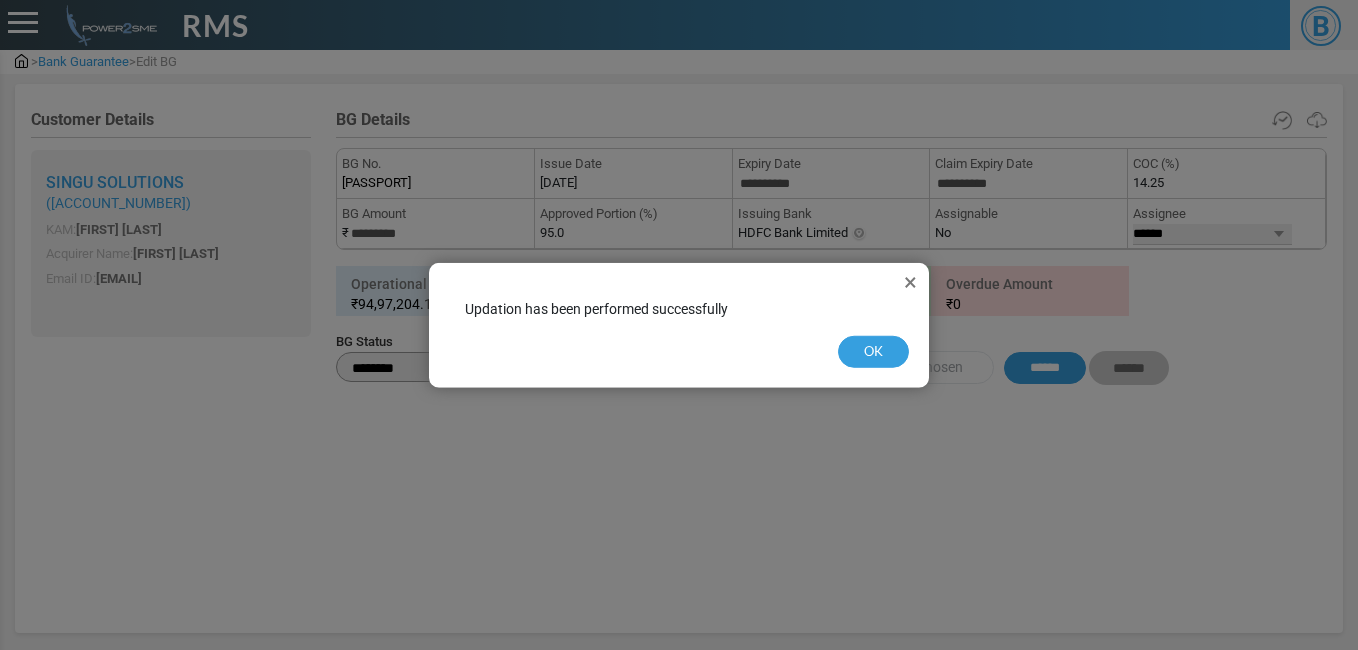 click on "Updation has been performed successfully" at bounding box center (679, 309) 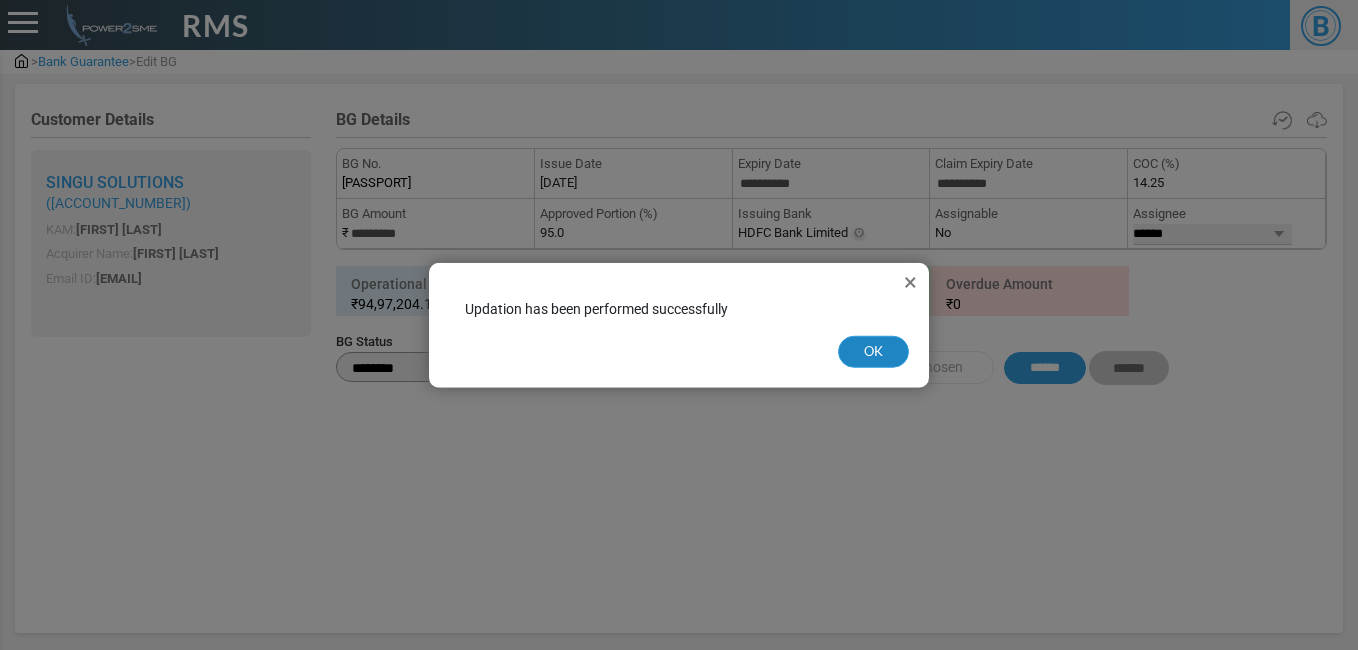 click on "OK" at bounding box center [873, 352] 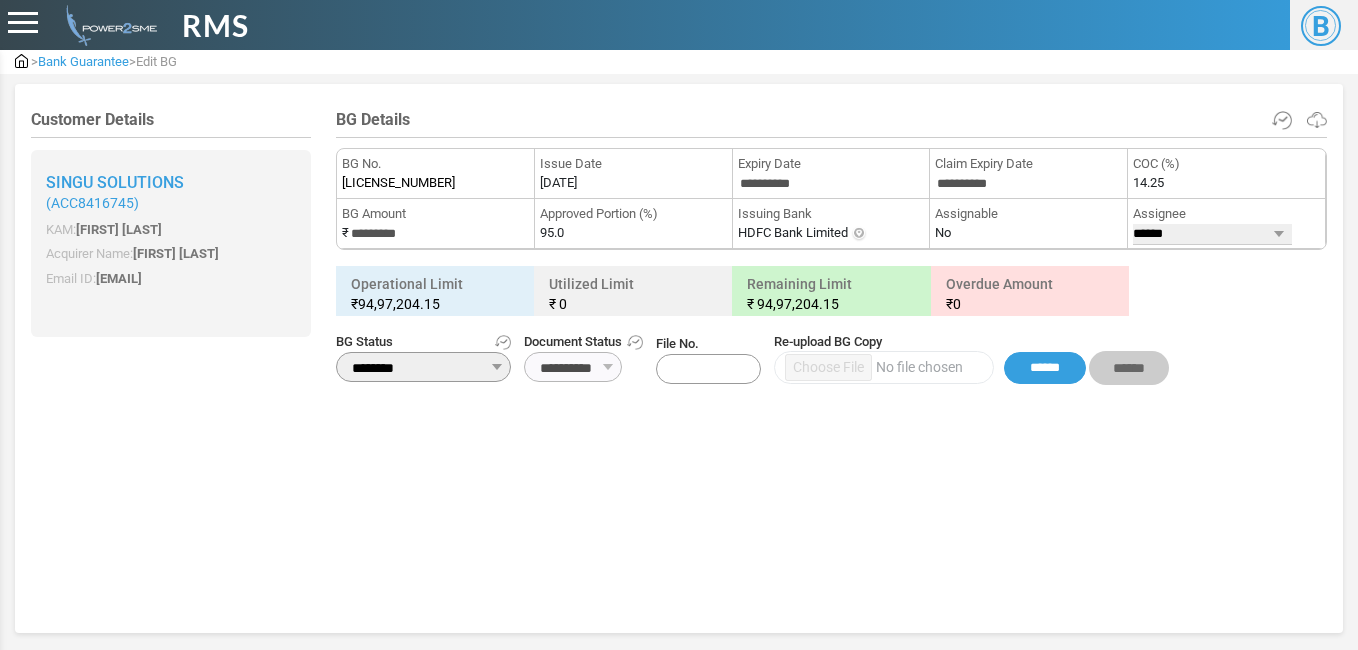 scroll, scrollTop: 0, scrollLeft: 0, axis: both 